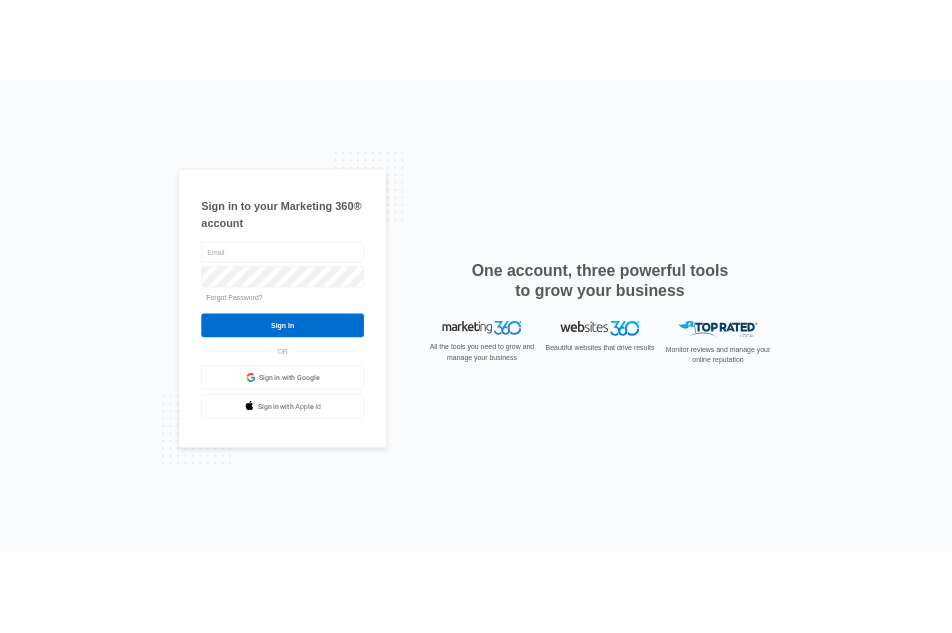 scroll, scrollTop: 0, scrollLeft: 0, axis: both 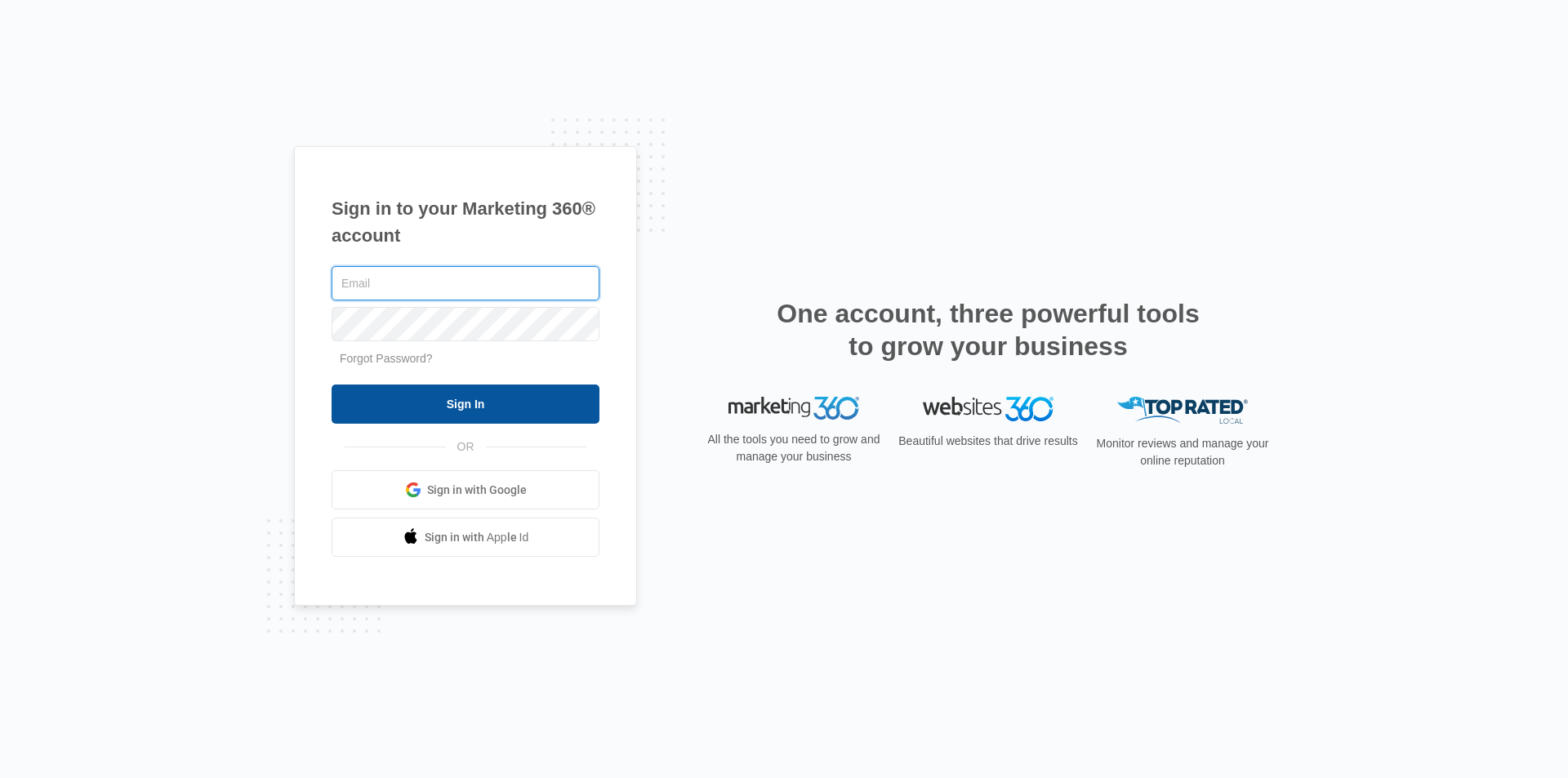 type on "michael.koethe@madwire.com" 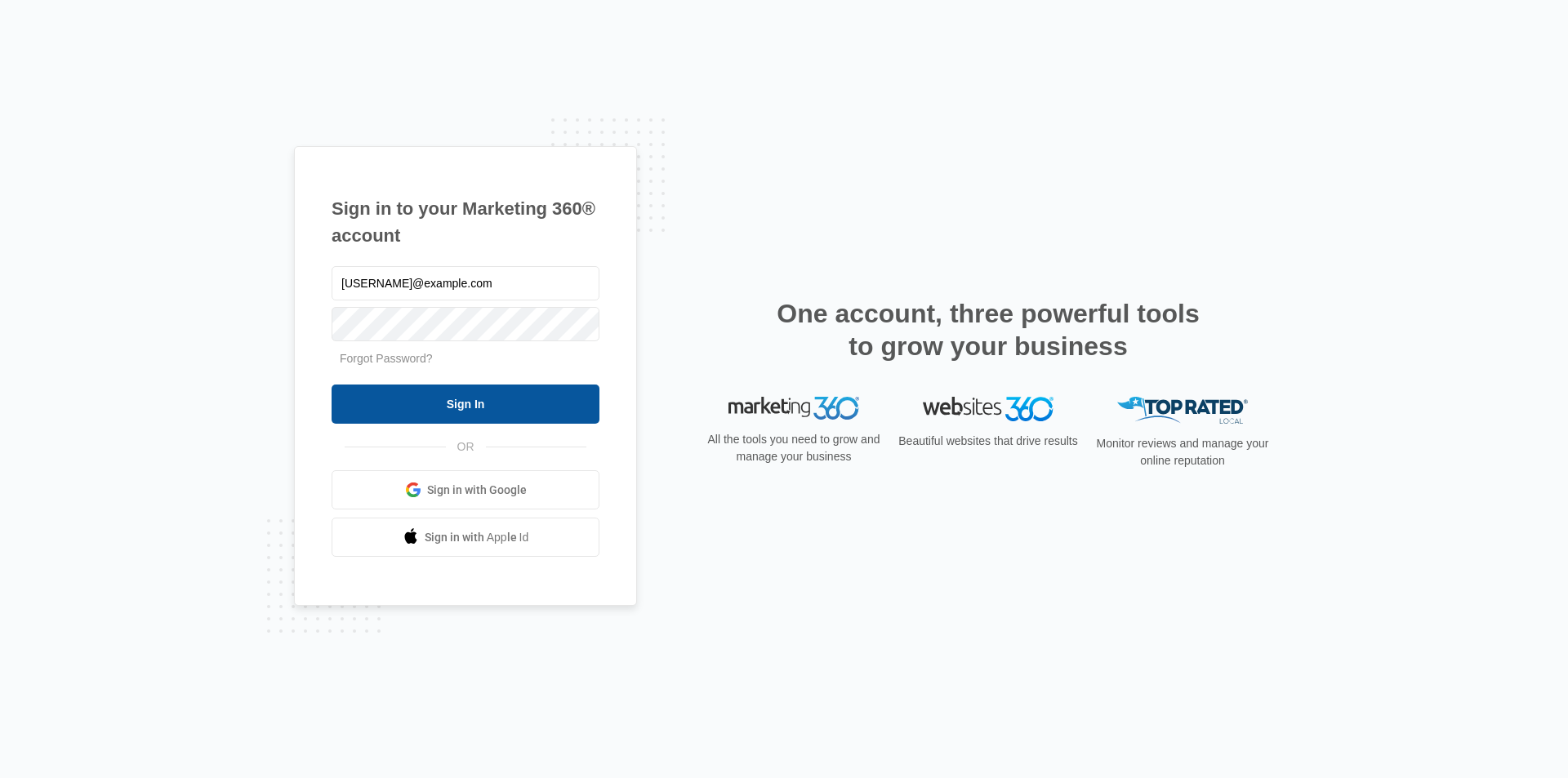 click on "Sign In" at bounding box center [466, 404] 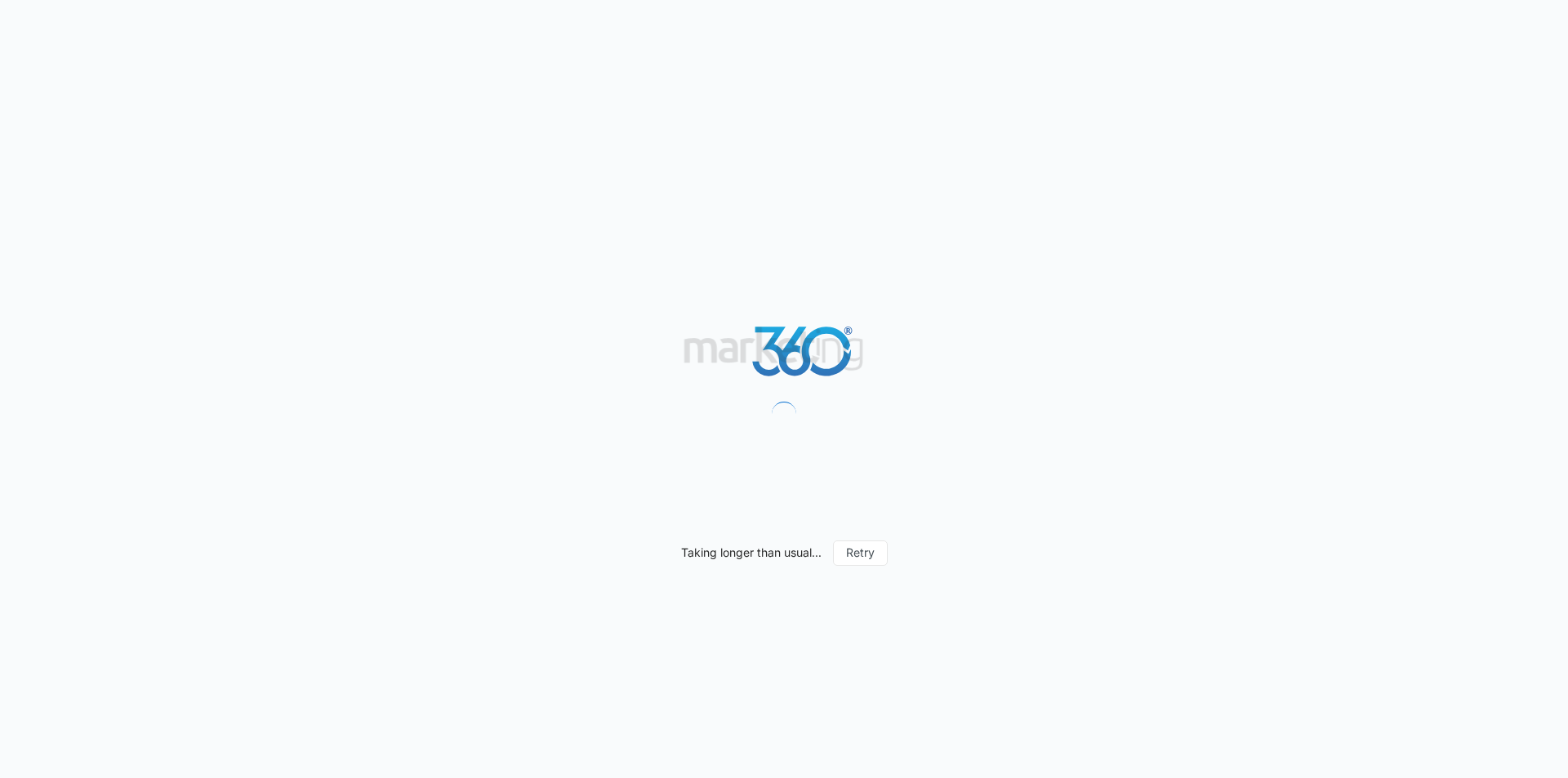 scroll, scrollTop: 0, scrollLeft: 0, axis: both 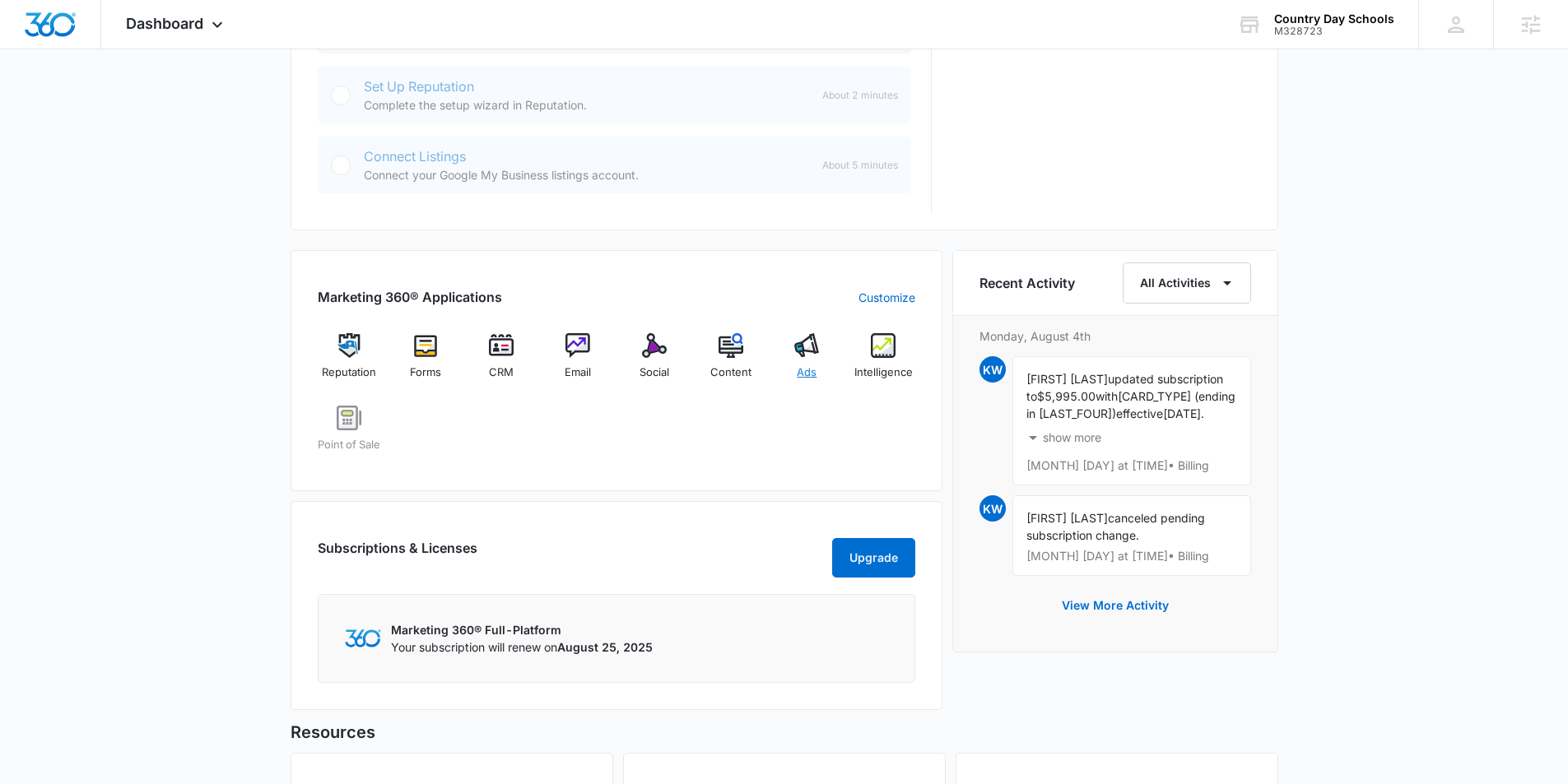 click at bounding box center (807, 346) 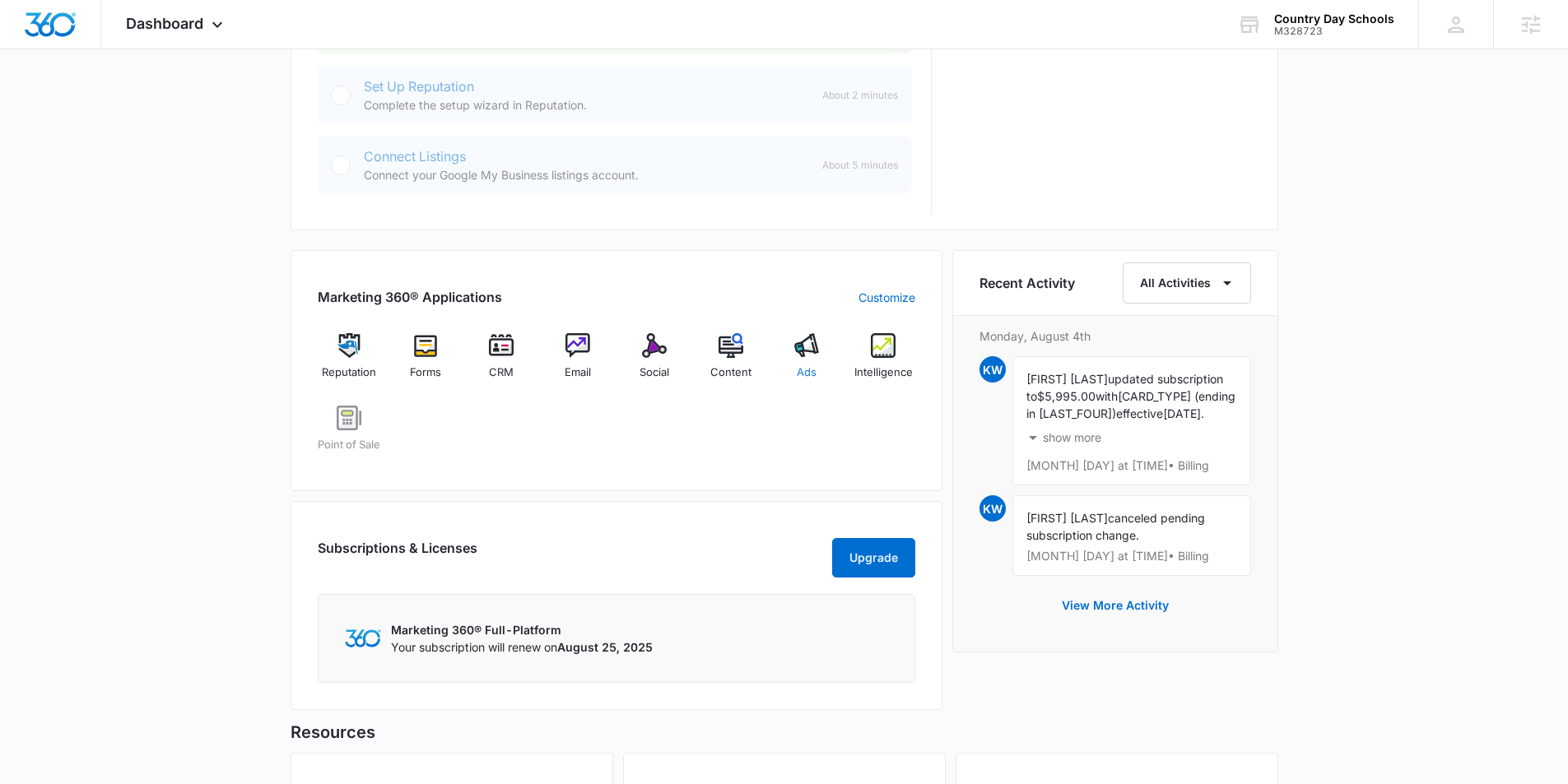 scroll, scrollTop: 0, scrollLeft: 0, axis: both 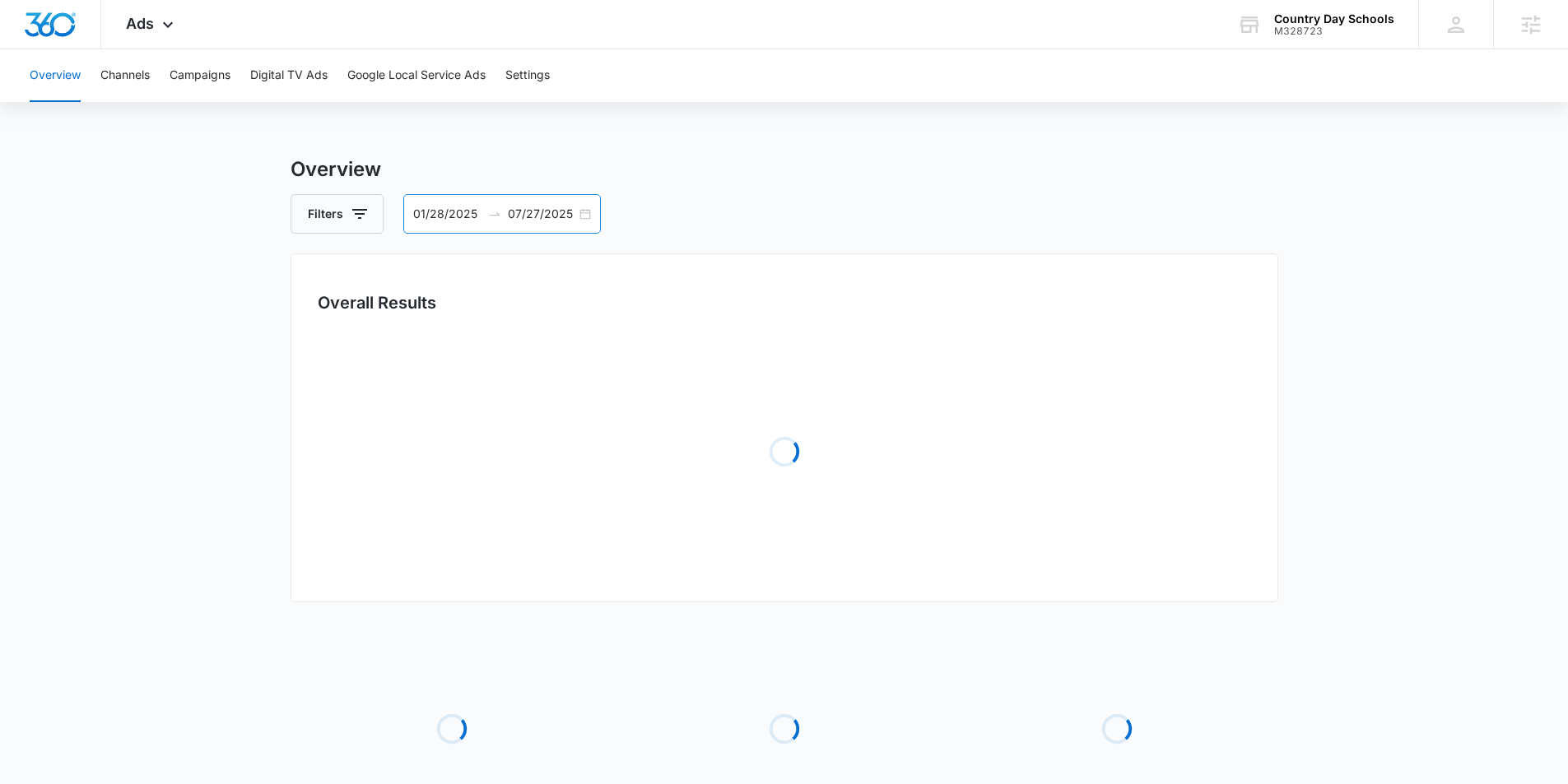 click on "01/28/2025 07/27/2025" at bounding box center (502, 214) 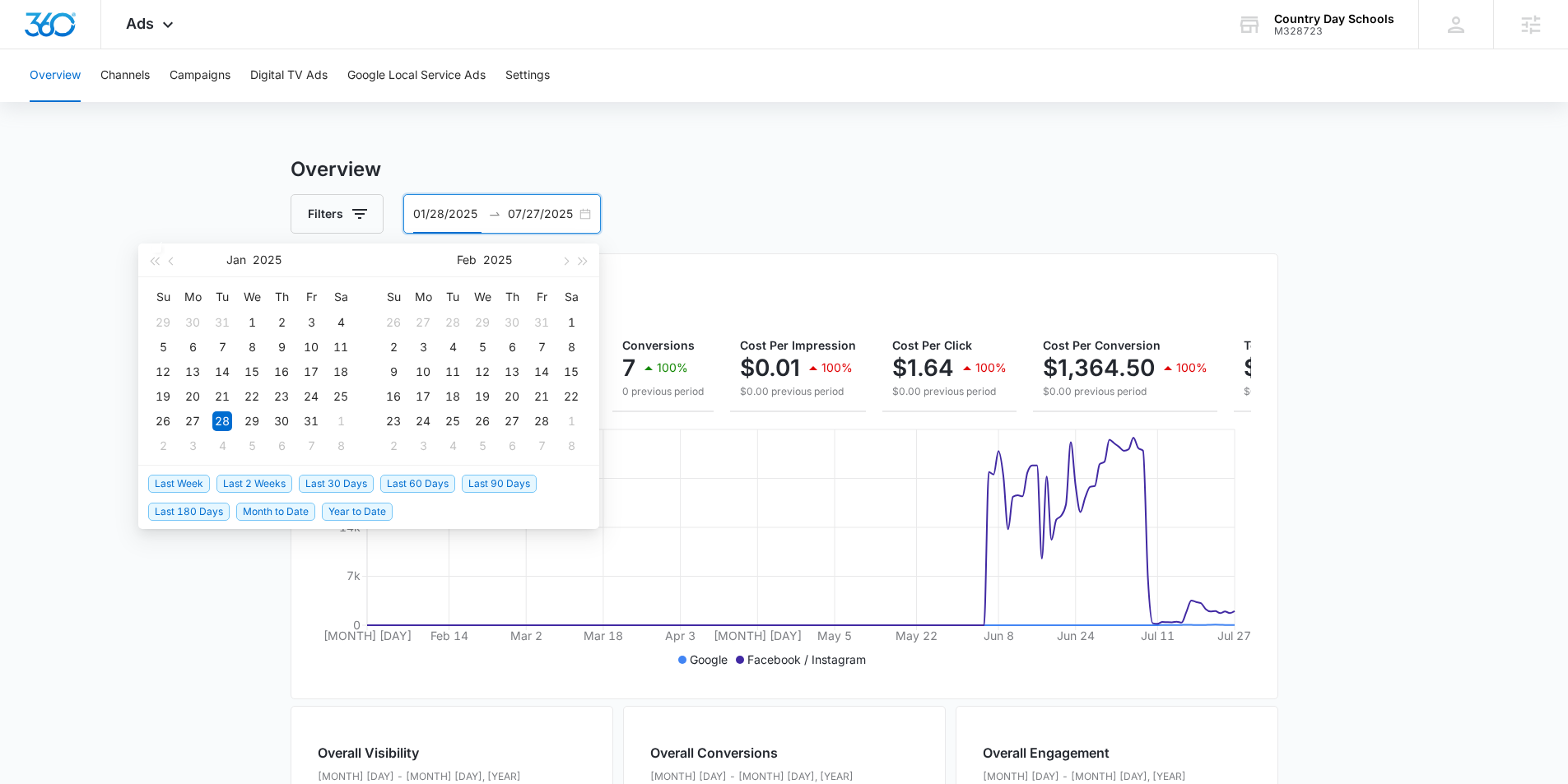 click on "Last 30 Days" at bounding box center [336, 484] 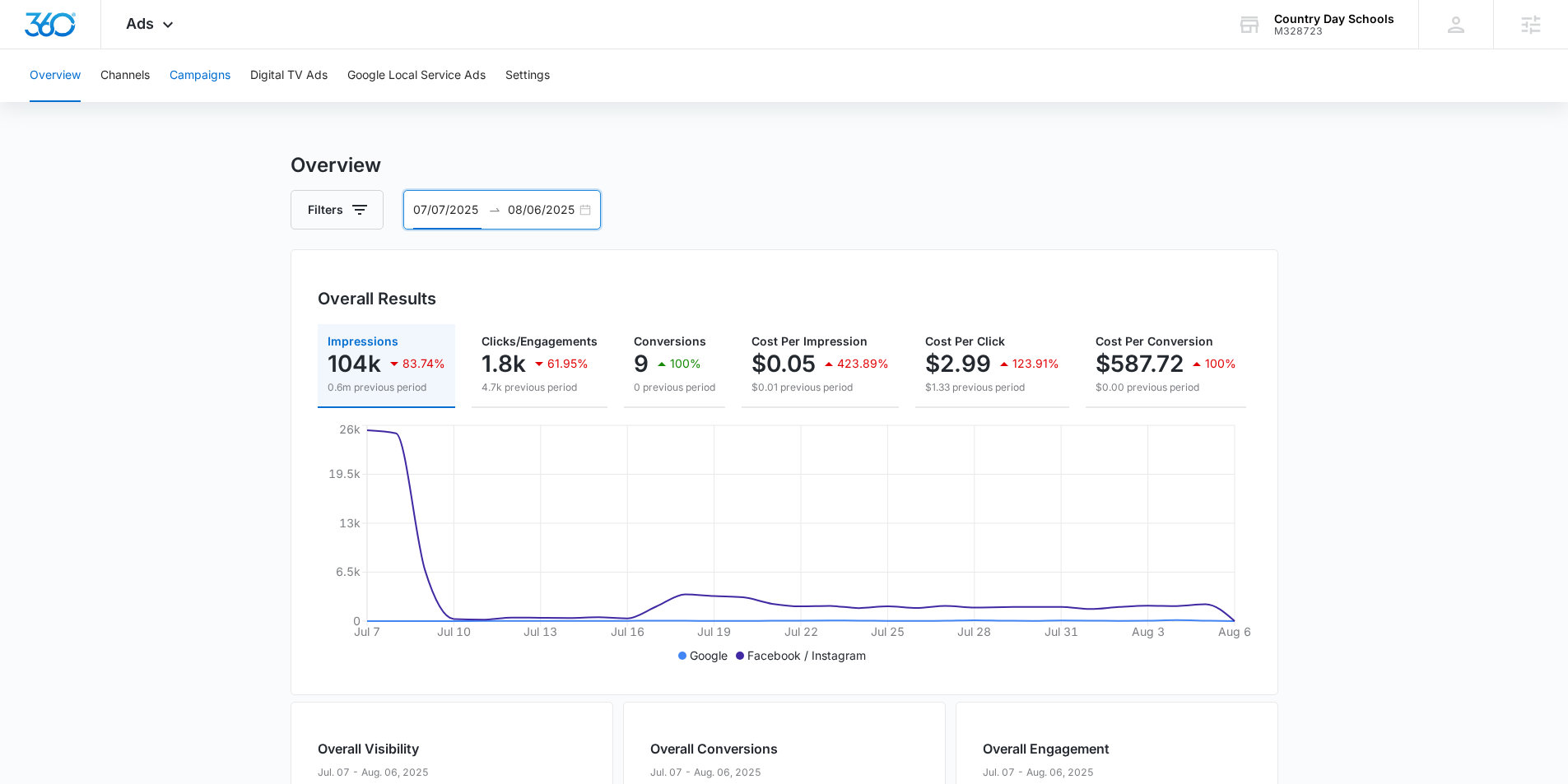 scroll, scrollTop: 0, scrollLeft: 0, axis: both 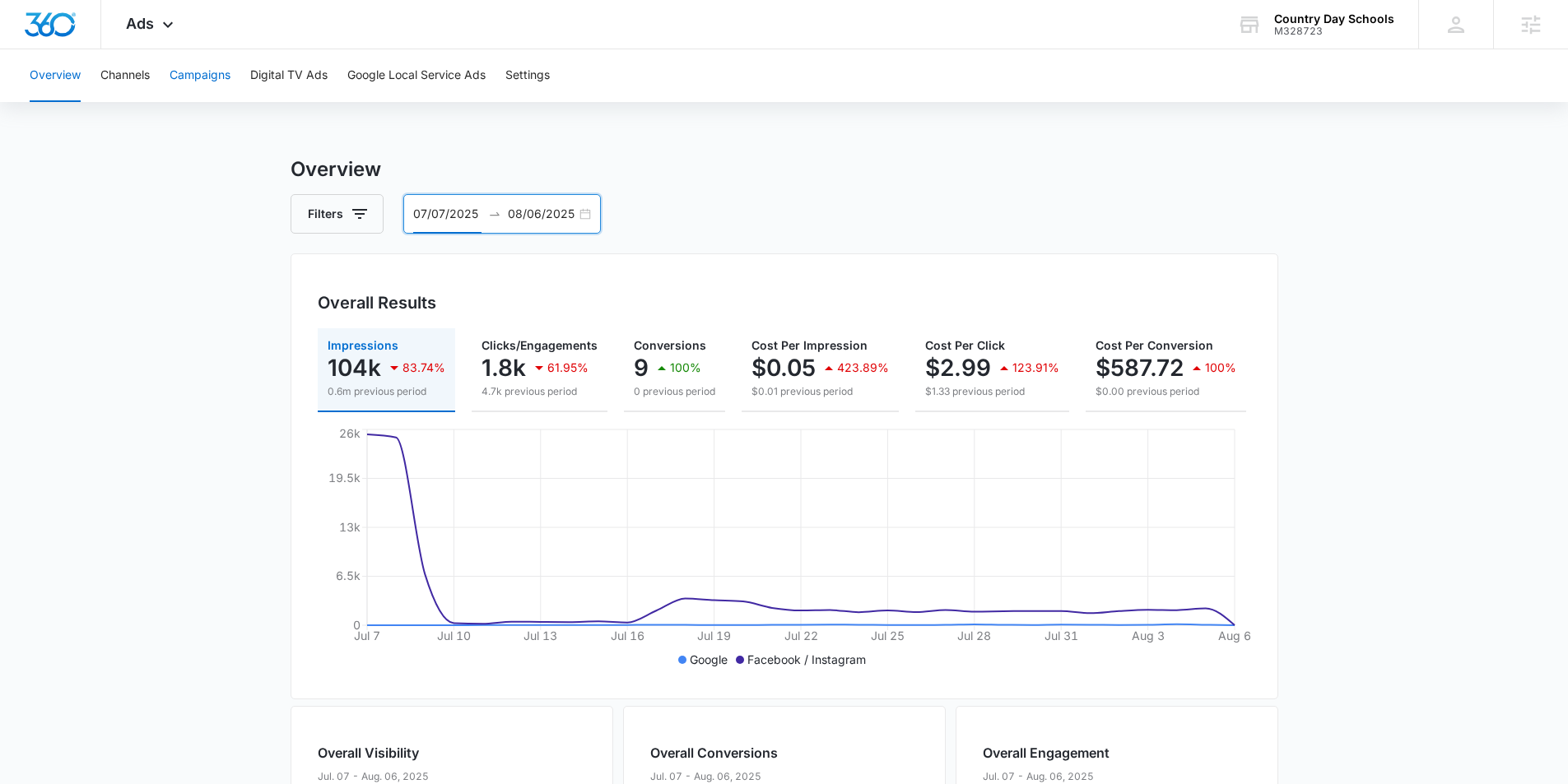 click on "Campaigns" at bounding box center [200, 76] 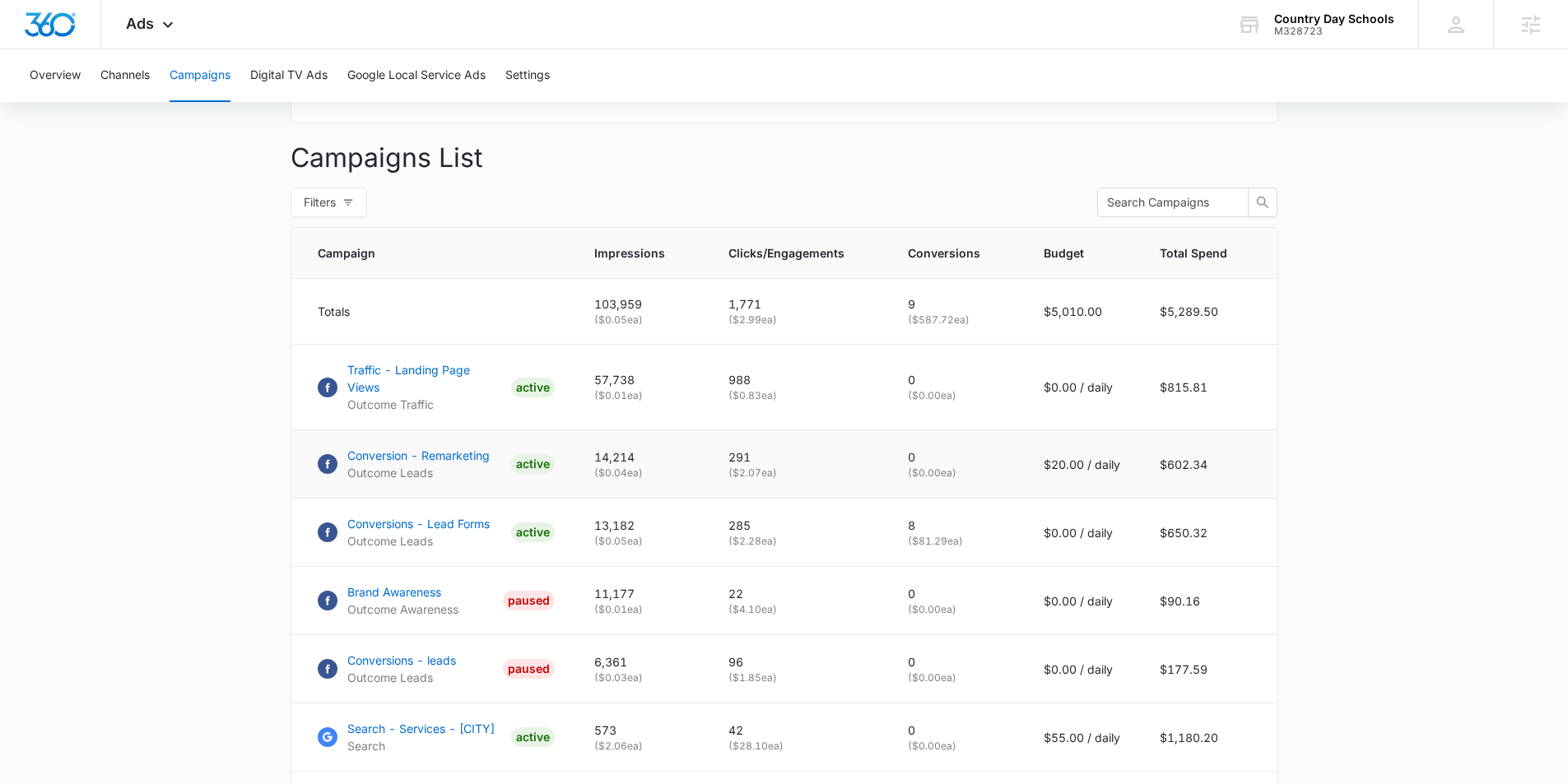 scroll, scrollTop: 658, scrollLeft: 0, axis: vertical 